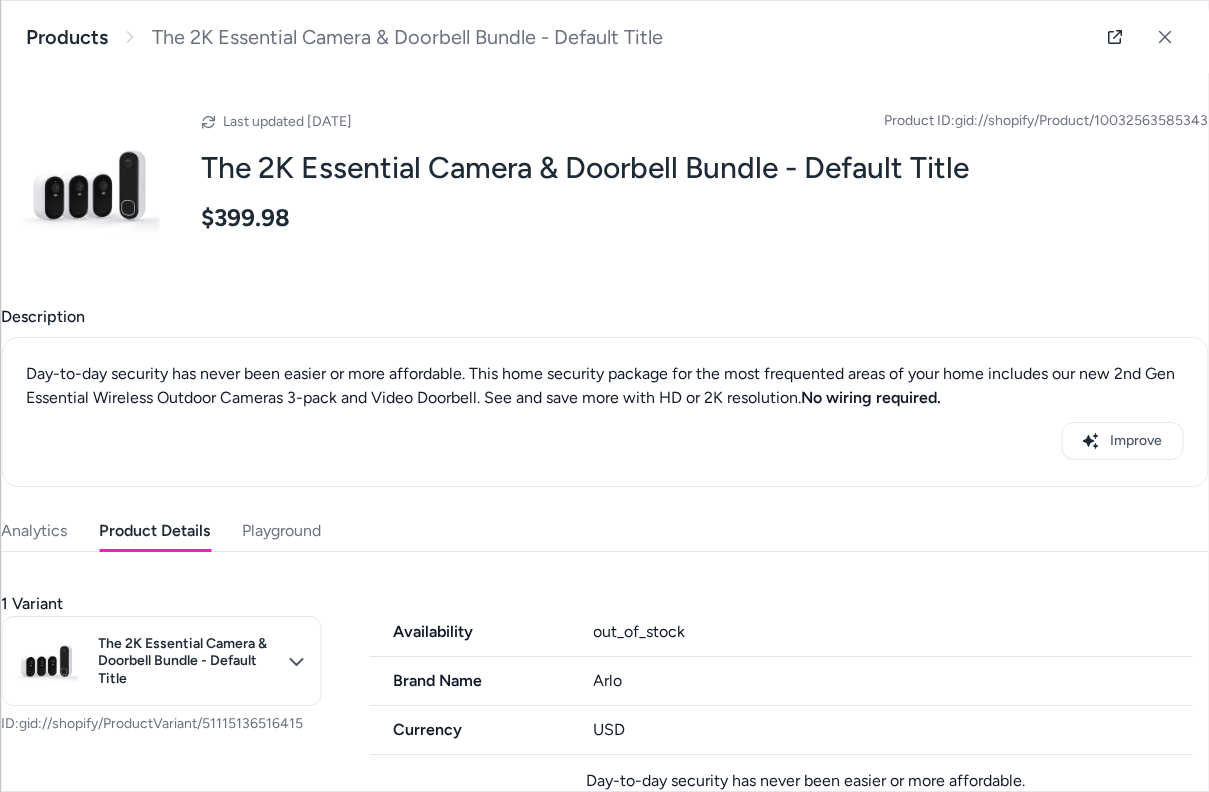 scroll, scrollTop: 0, scrollLeft: 0, axis: both 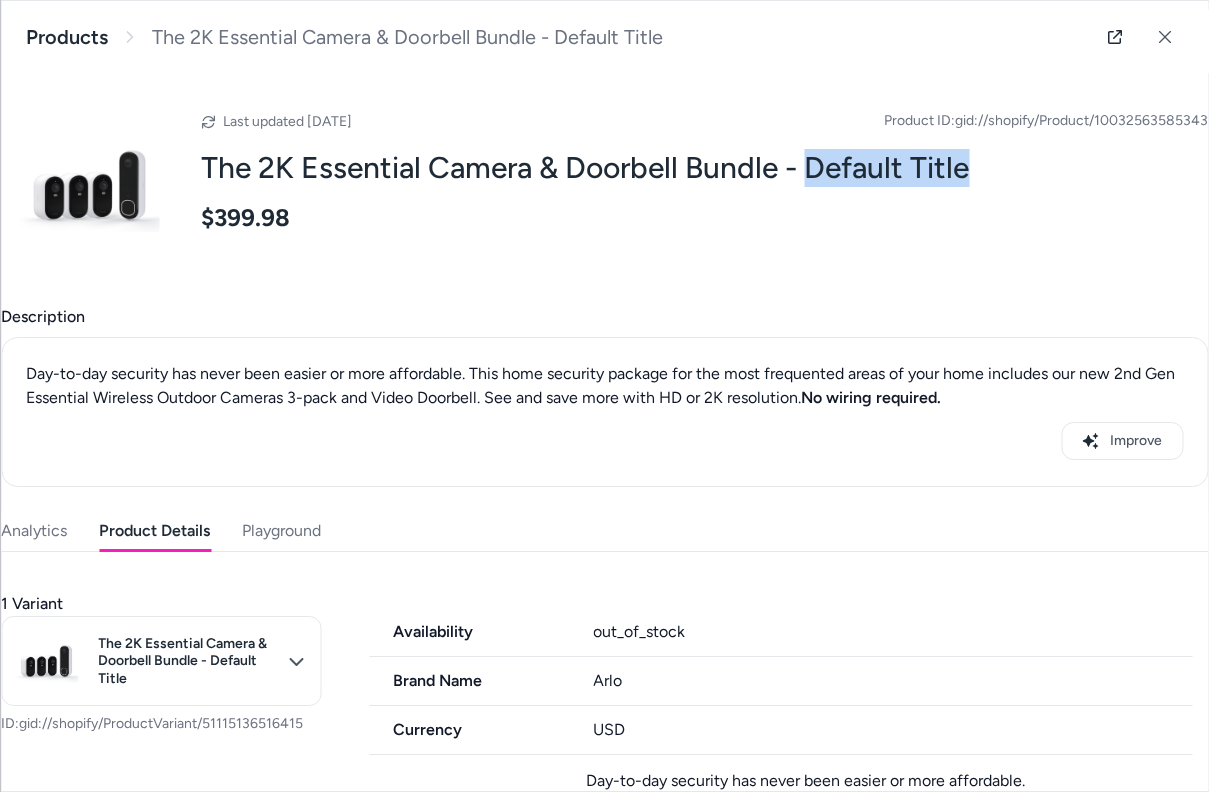 drag, startPoint x: 806, startPoint y: 168, endPoint x: 974, endPoint y: 162, distance: 168.1071 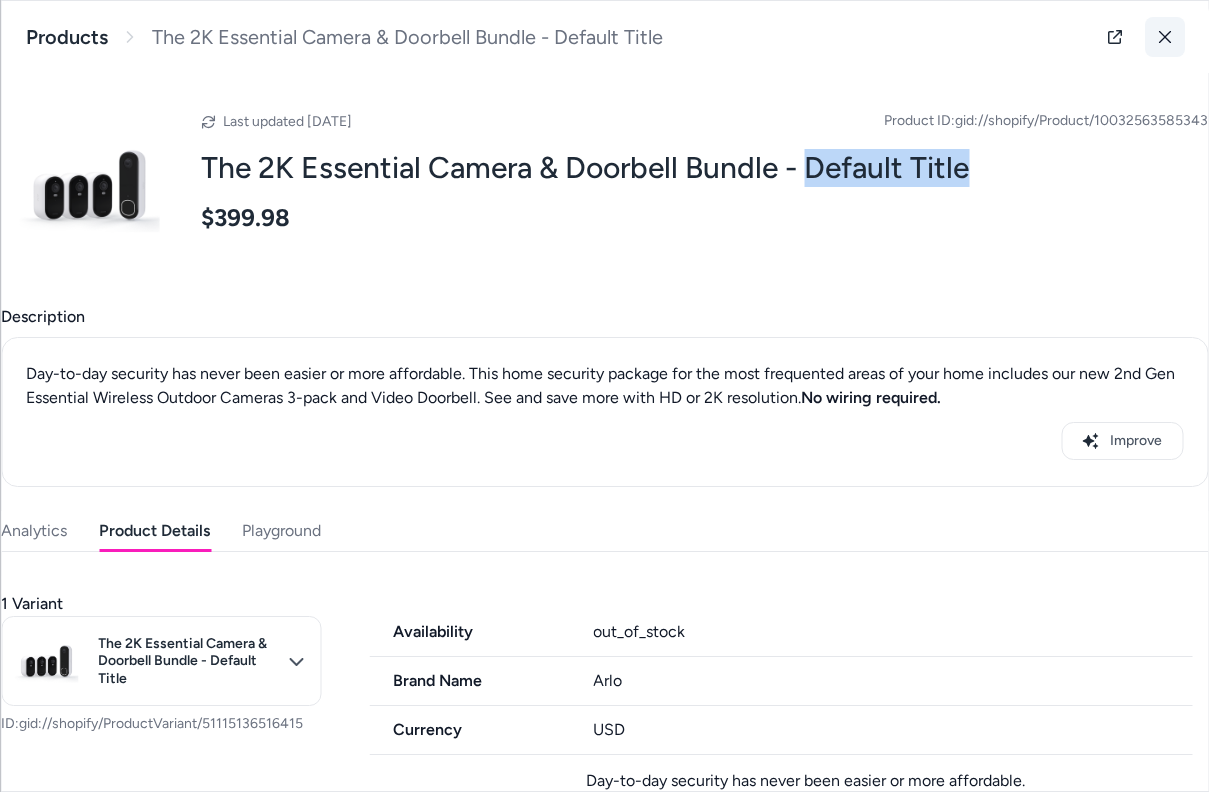 click at bounding box center (1164, 37) 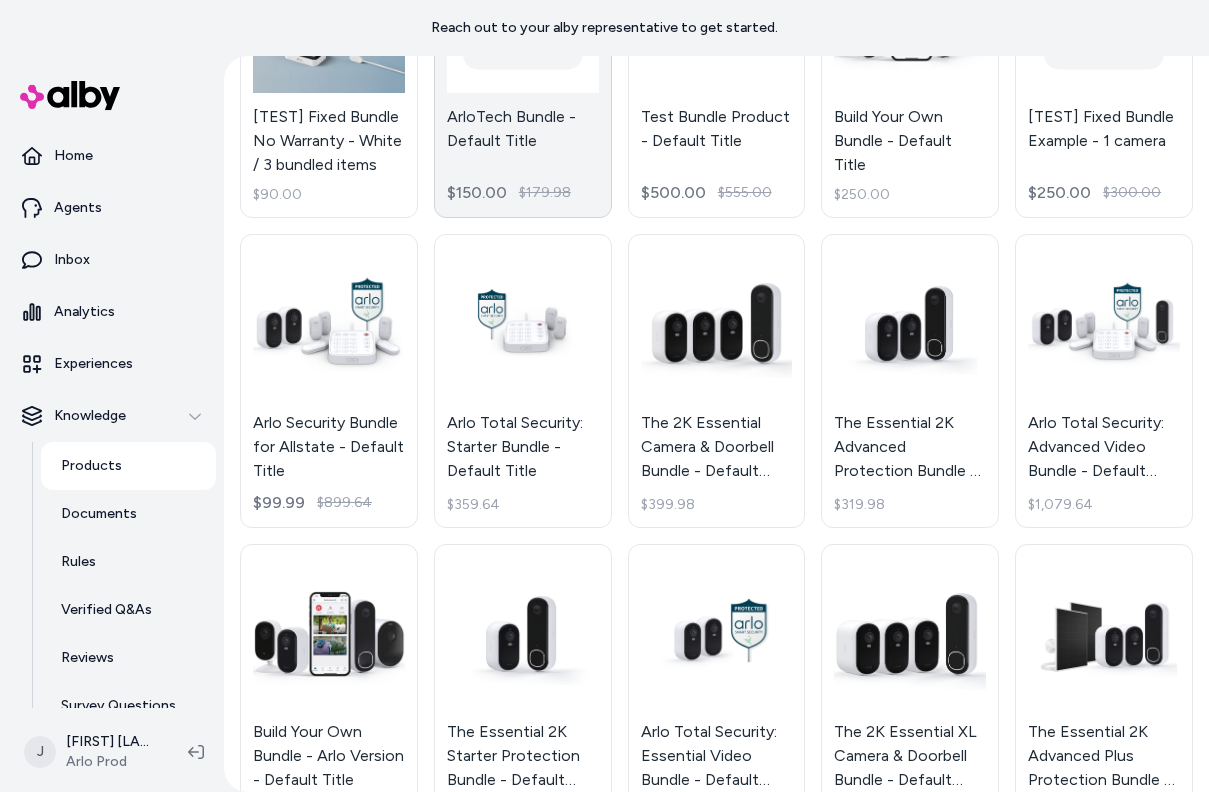 scroll, scrollTop: 100, scrollLeft: 0, axis: vertical 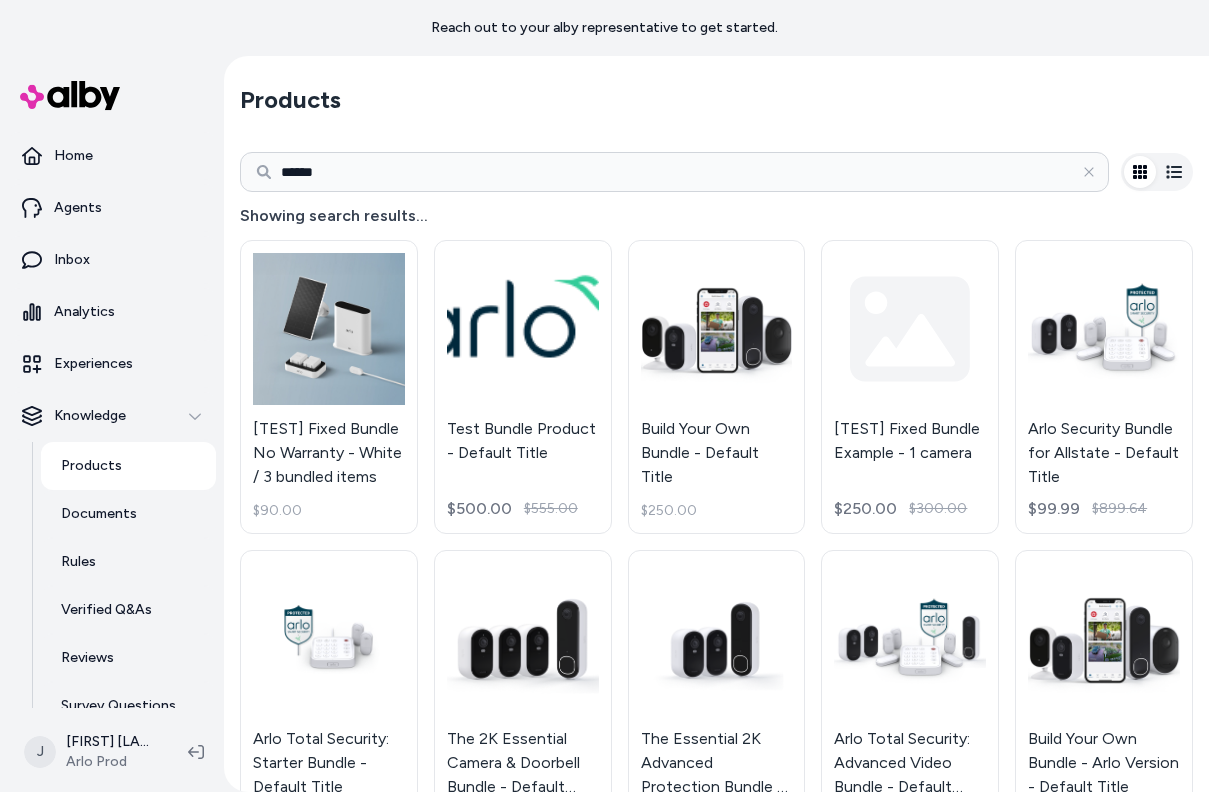 click on "******" at bounding box center [674, 172] 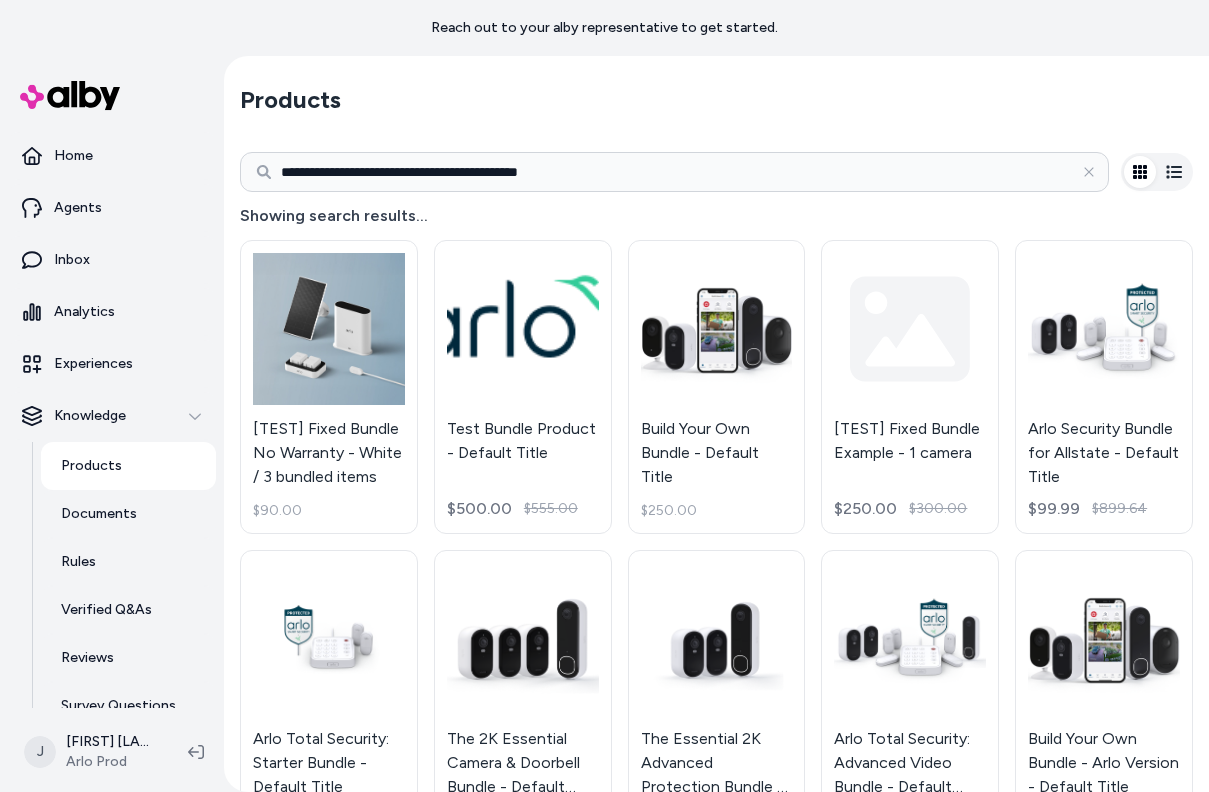 click on "**********" at bounding box center [674, 172] 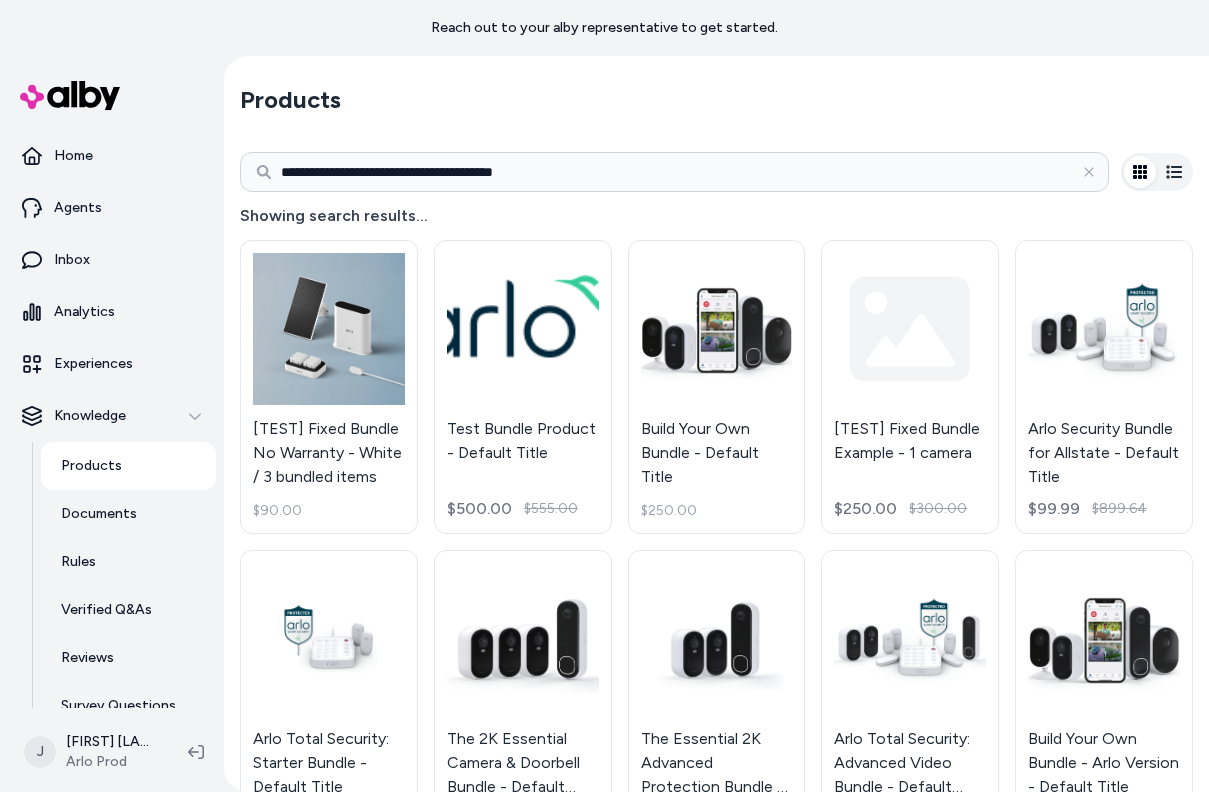 type on "**********" 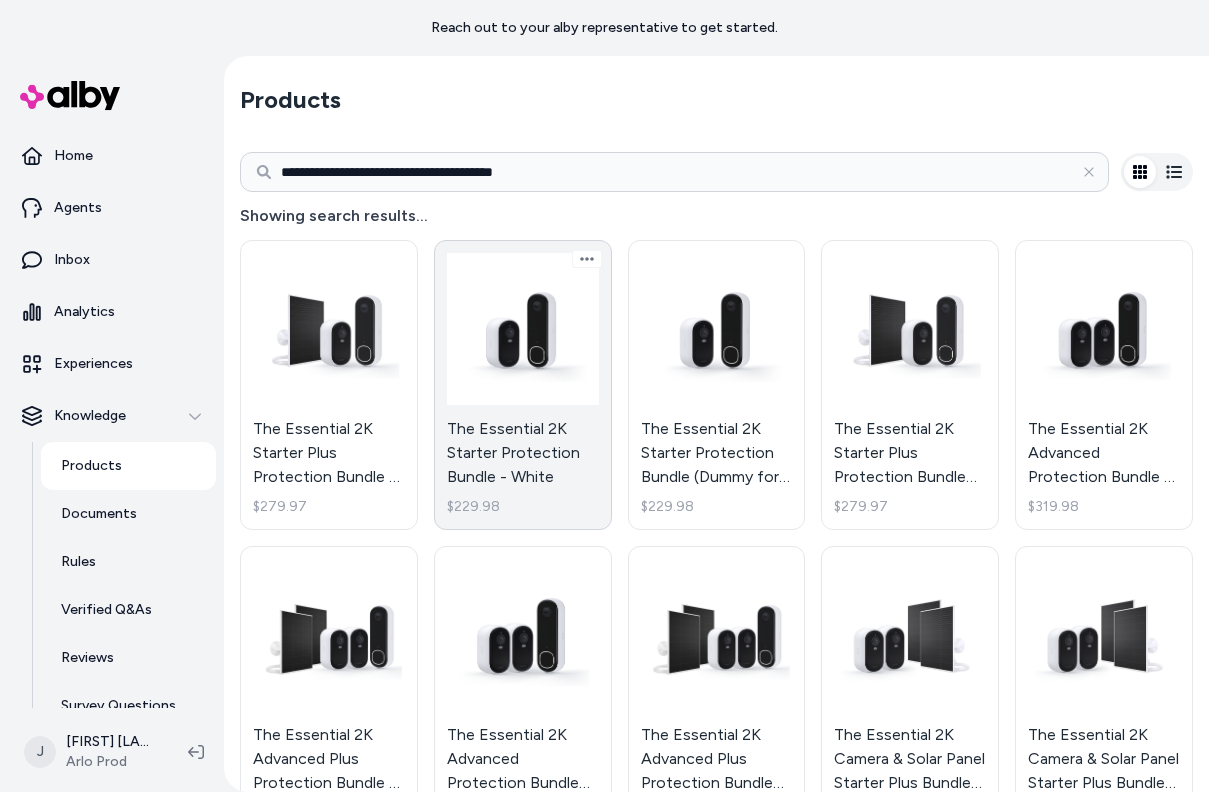 click on "The Essential 2K Starter Protection Bundle - White $229.98" at bounding box center [523, 385] 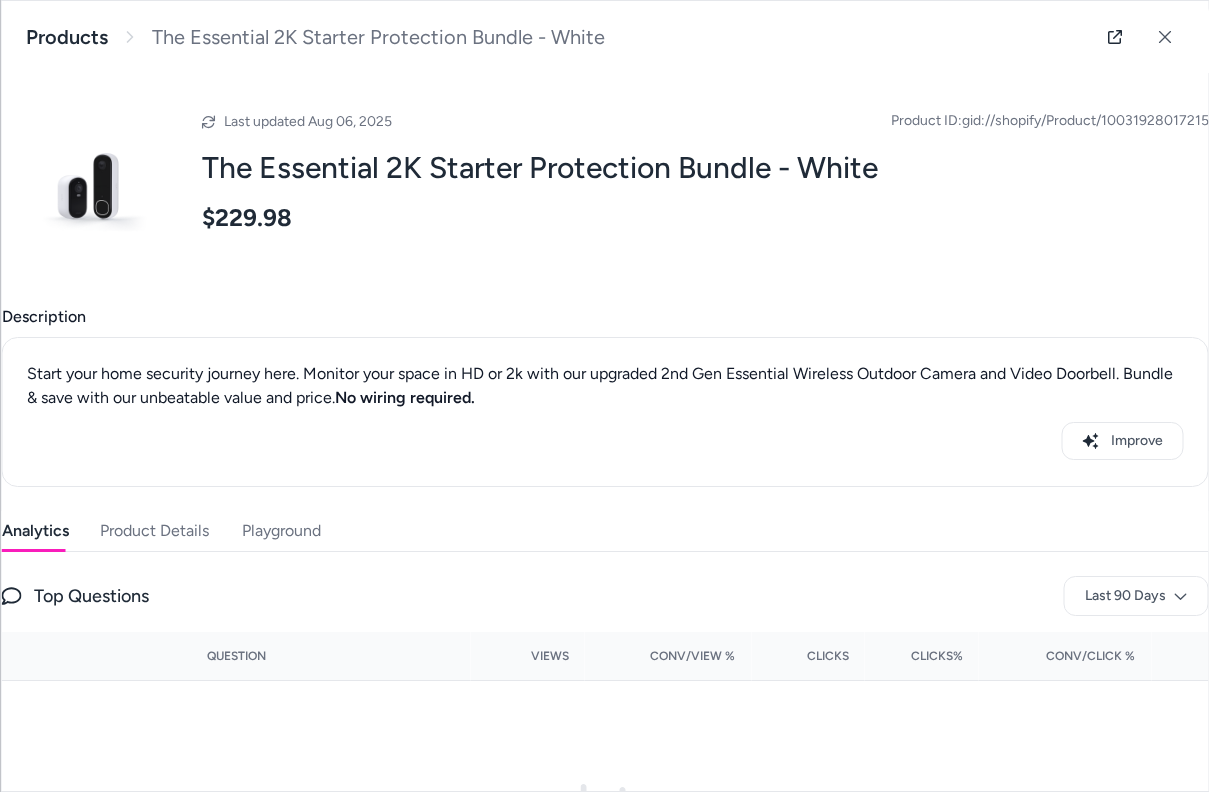 click on "Product Details" at bounding box center [154, 531] 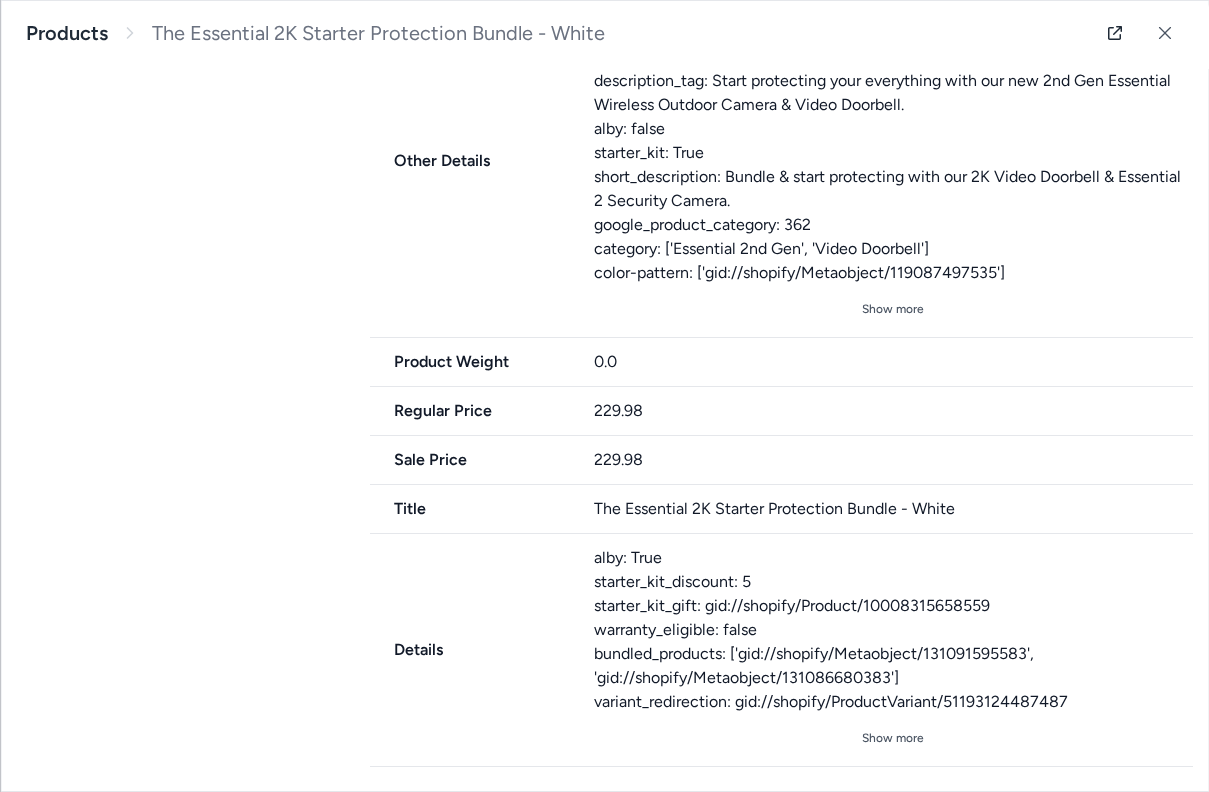 scroll, scrollTop: 1281, scrollLeft: 0, axis: vertical 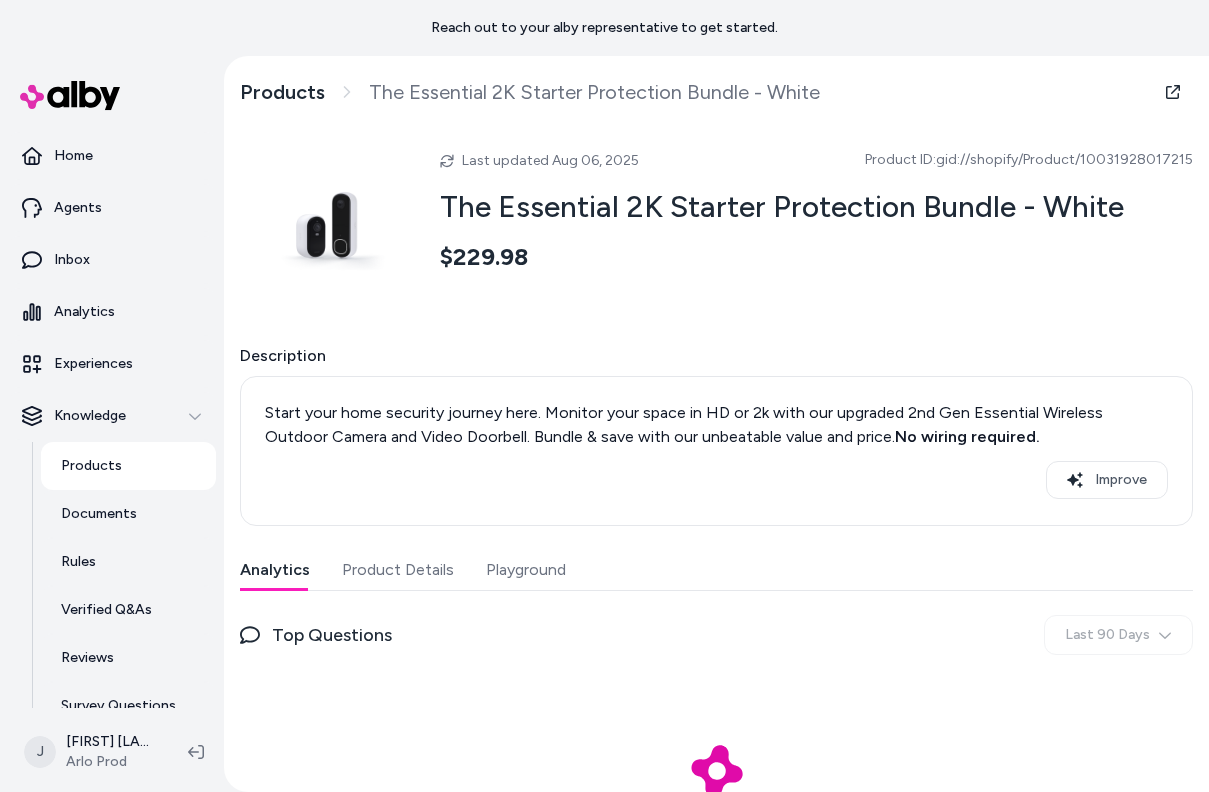 click on "Product Details" at bounding box center (398, 570) 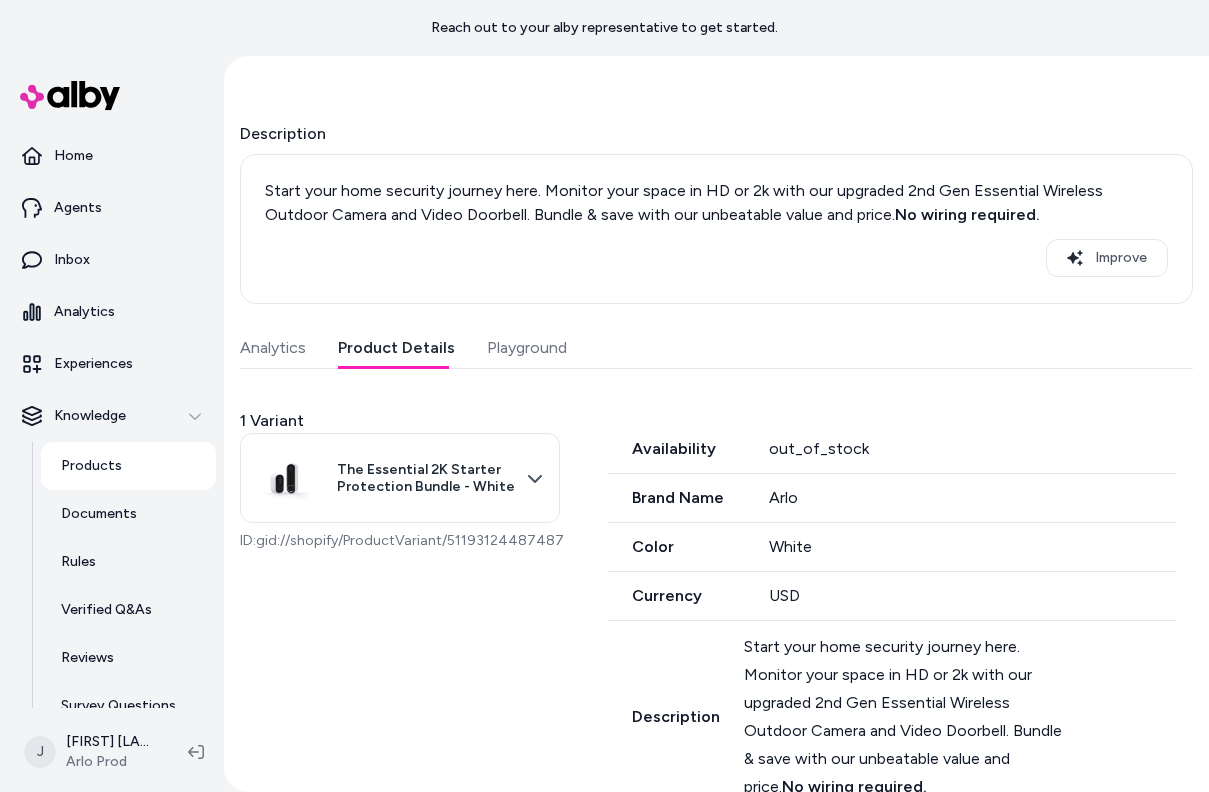 scroll, scrollTop: 0, scrollLeft: 0, axis: both 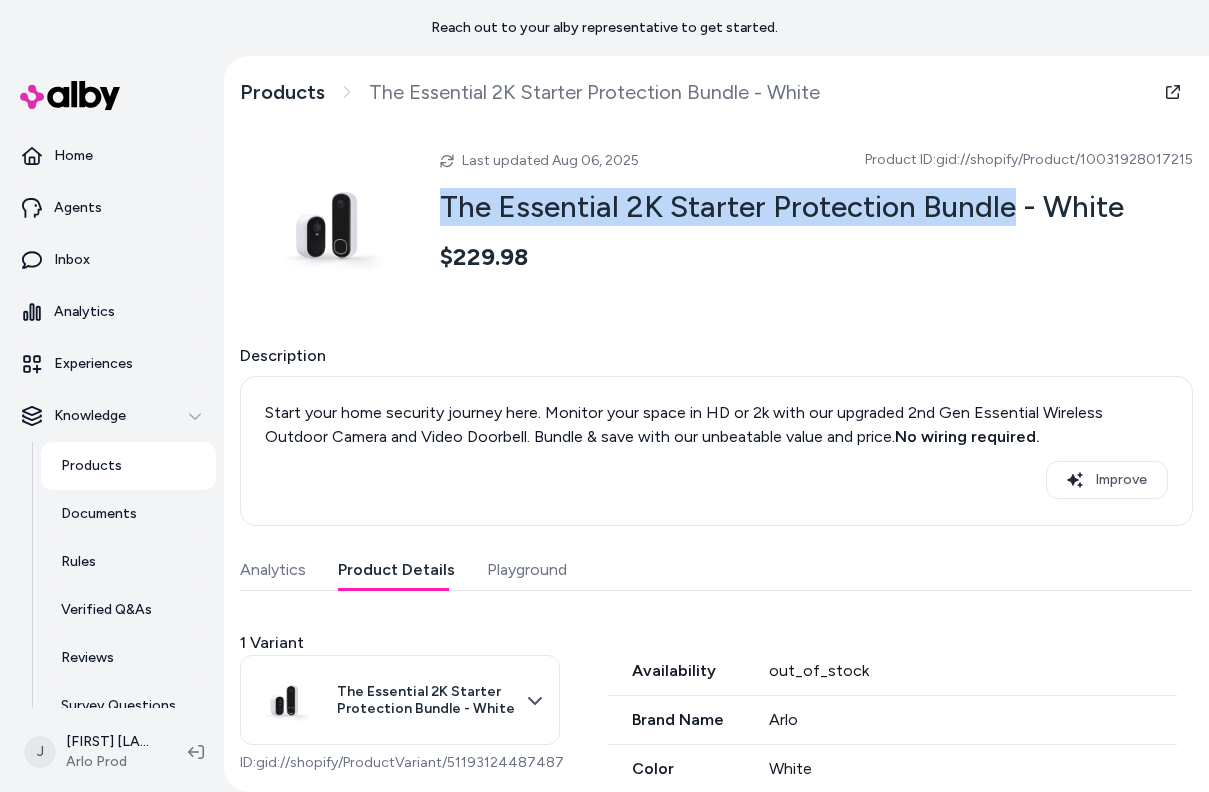 drag, startPoint x: 440, startPoint y: 206, endPoint x: 1006, endPoint y: 214, distance: 566.0565 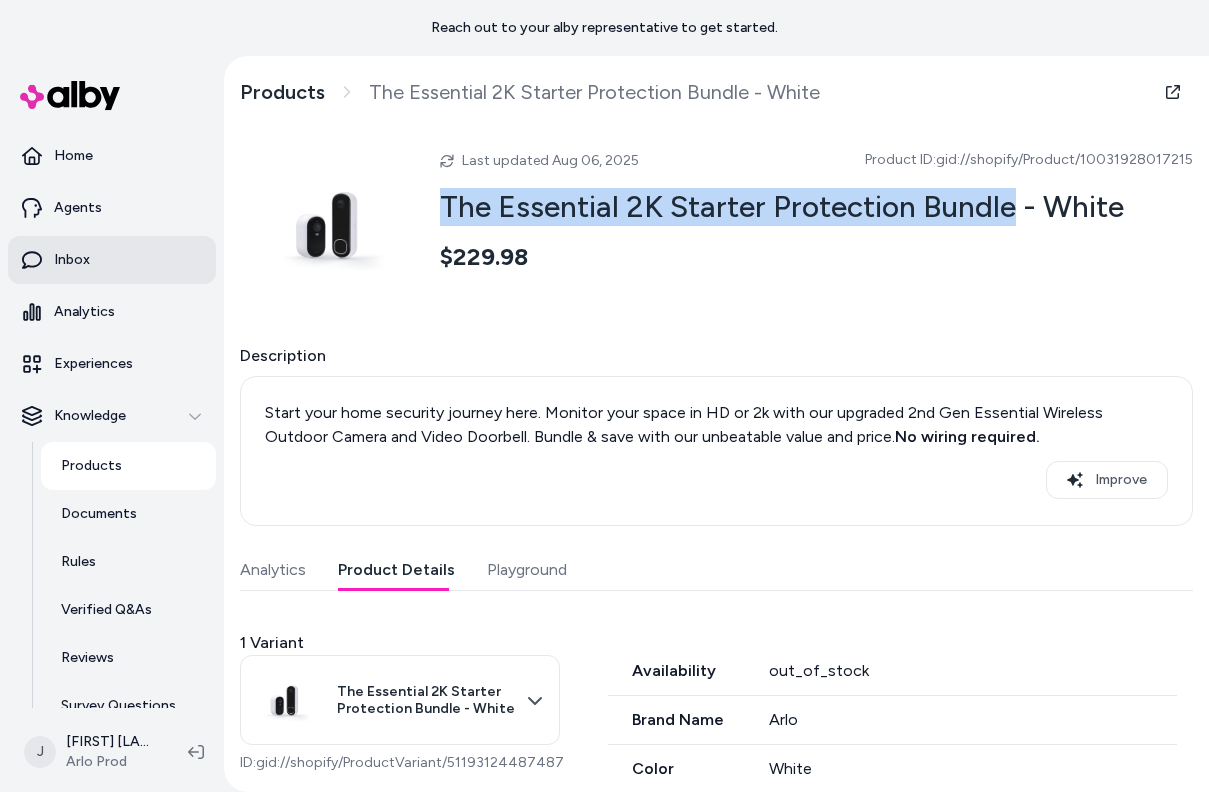 click on "Inbox" at bounding box center (112, 260) 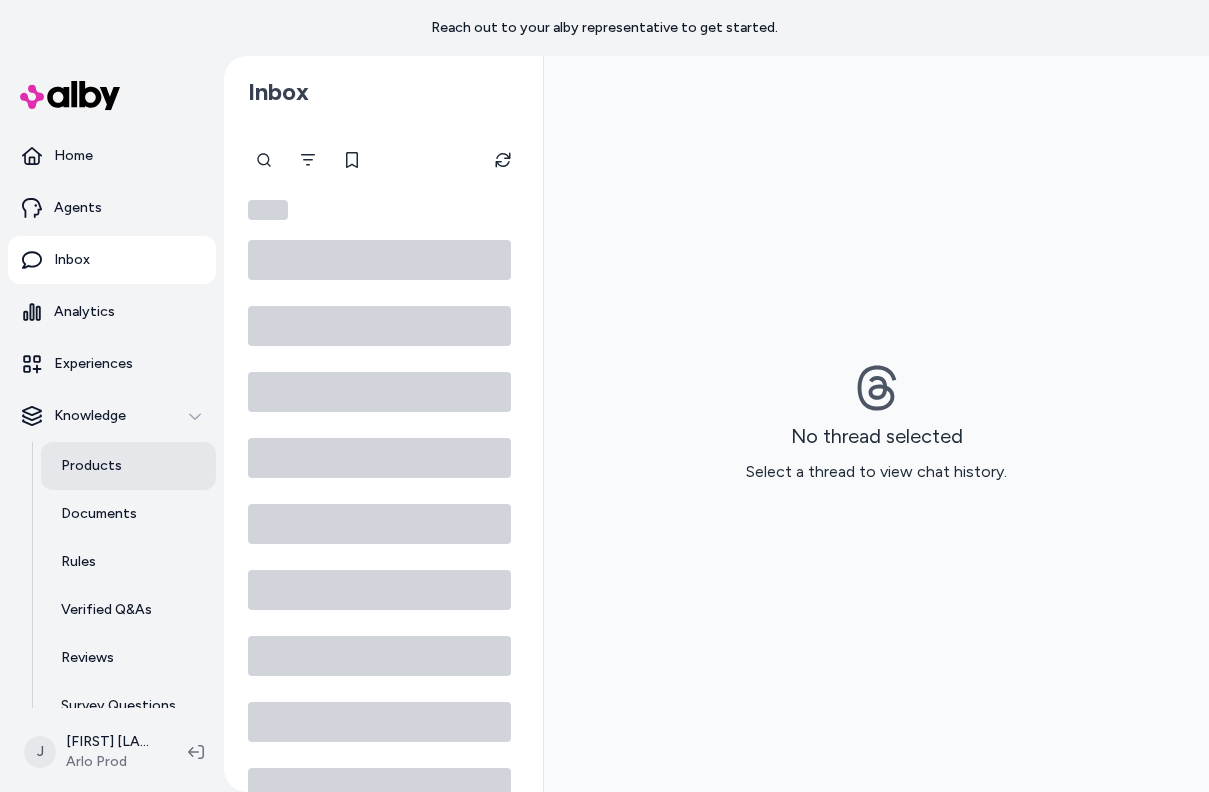 click on "Products" at bounding box center (91, 466) 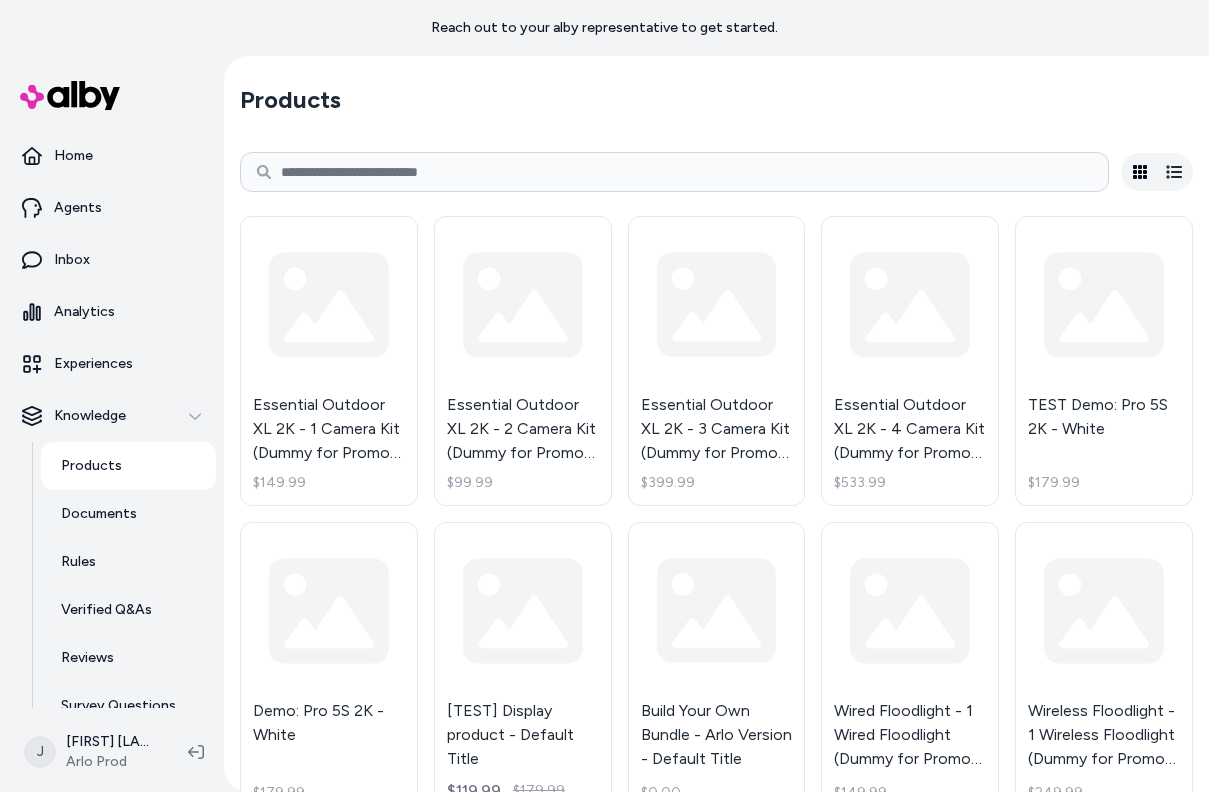 scroll, scrollTop: 0, scrollLeft: 0, axis: both 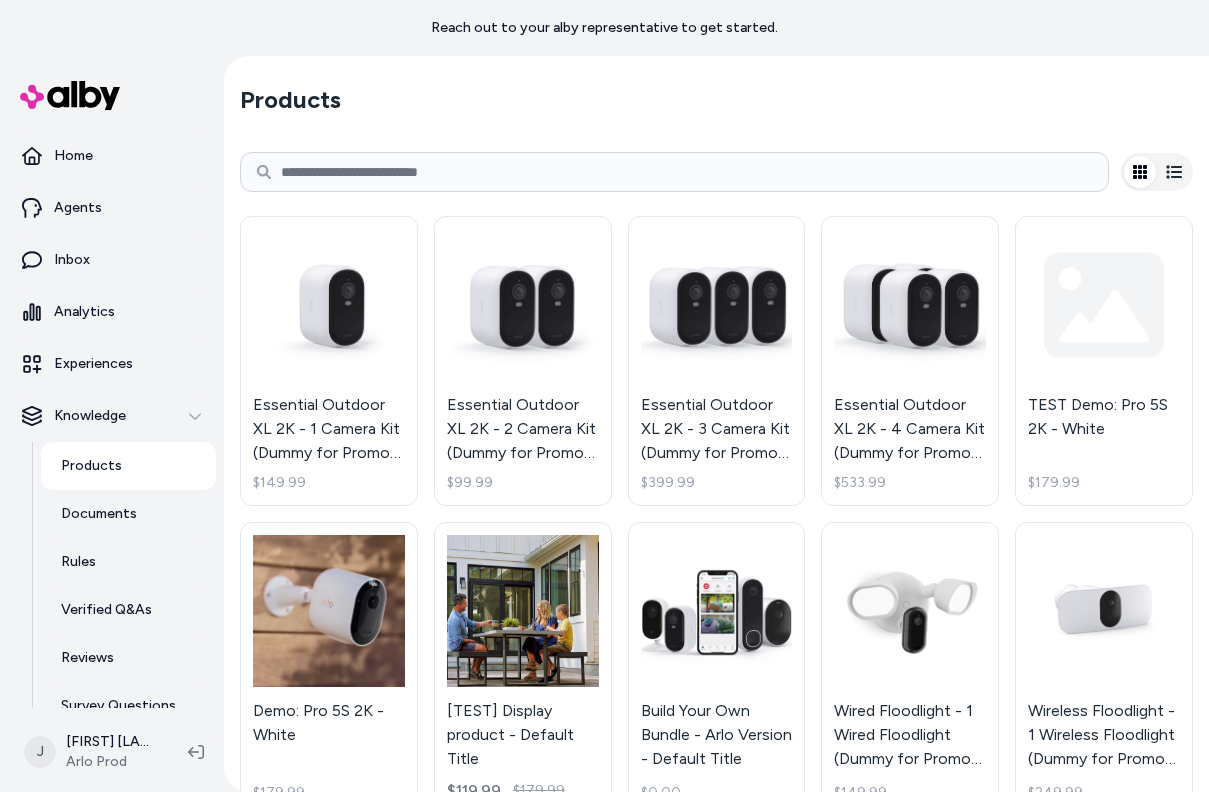 click at bounding box center [674, 172] 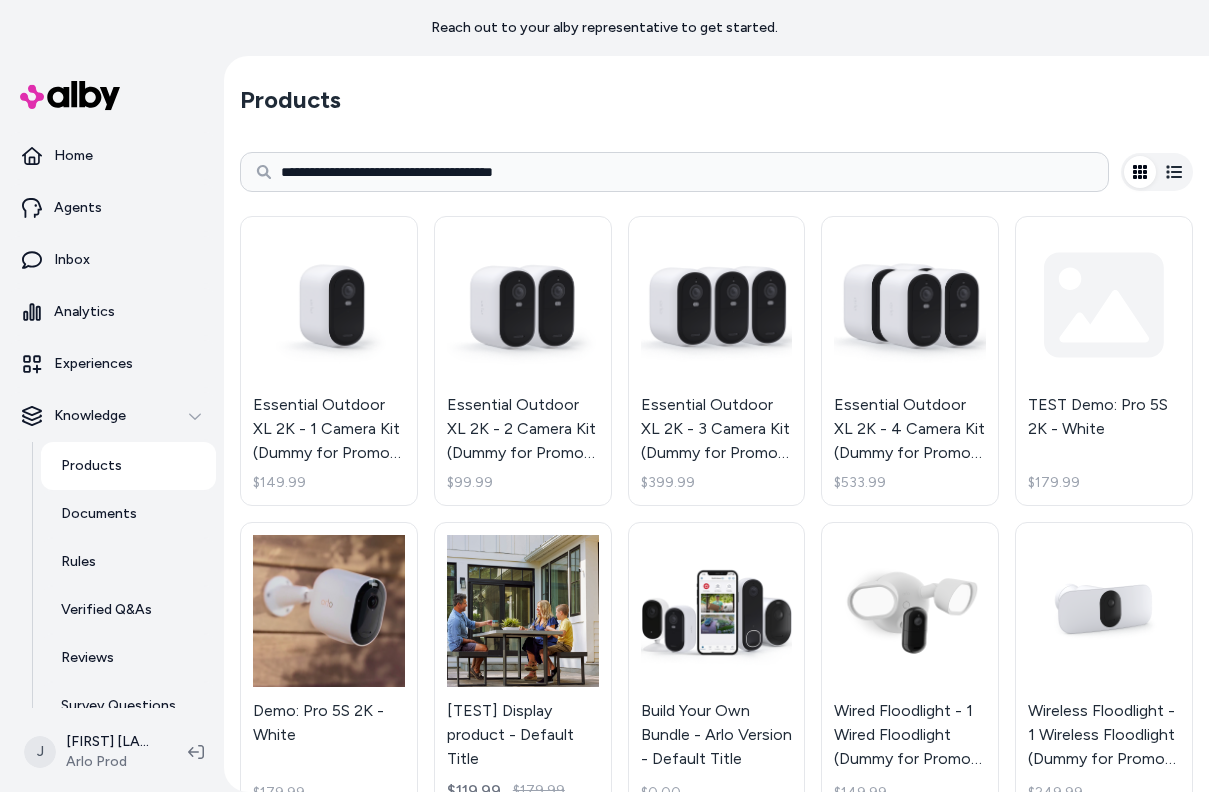 type on "**********" 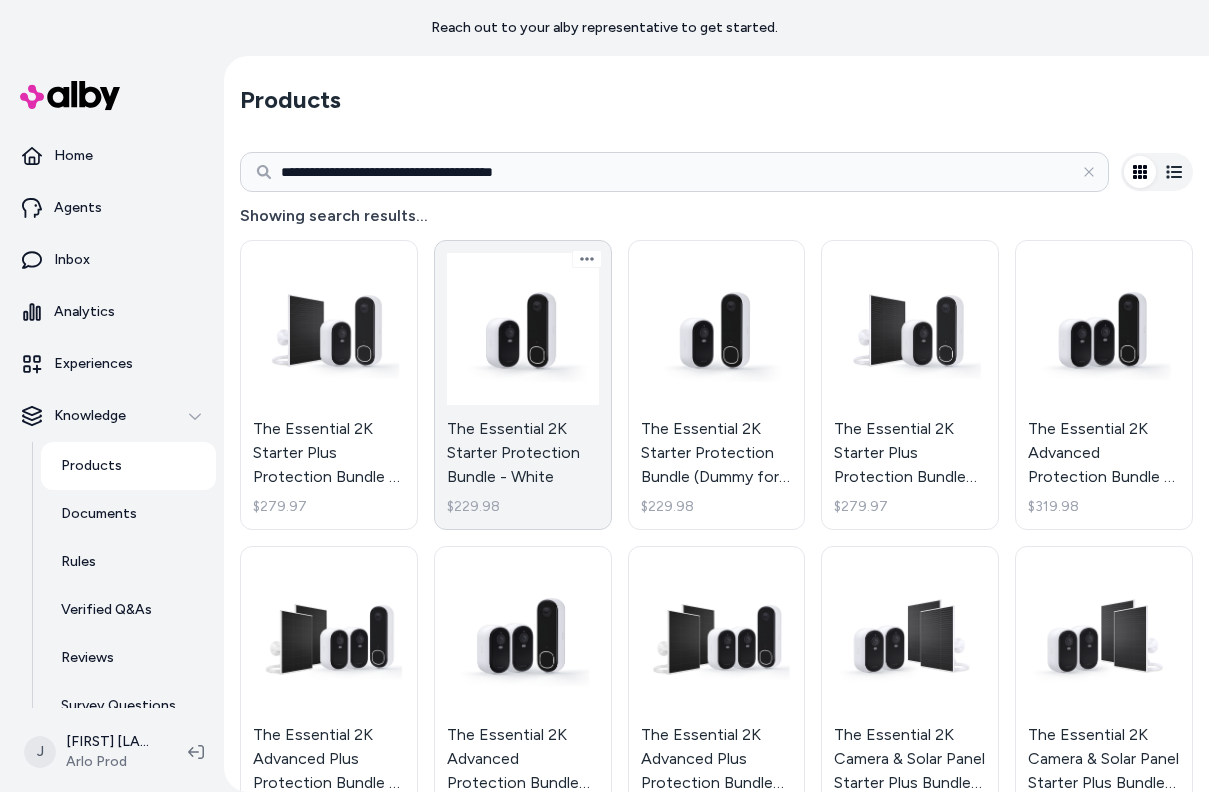 click on "The Essential 2K Starter Protection Bundle - White $229.98" at bounding box center (523, 385) 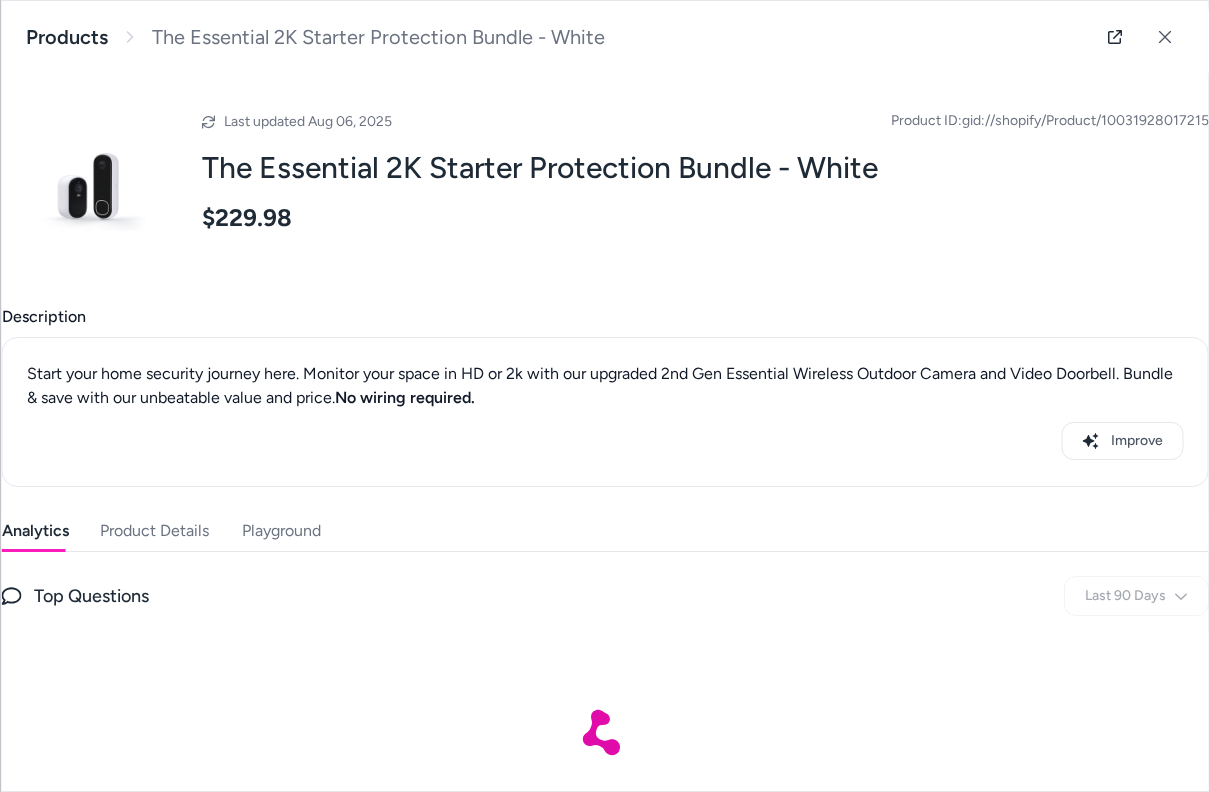 click on "Product Details" at bounding box center (154, 531) 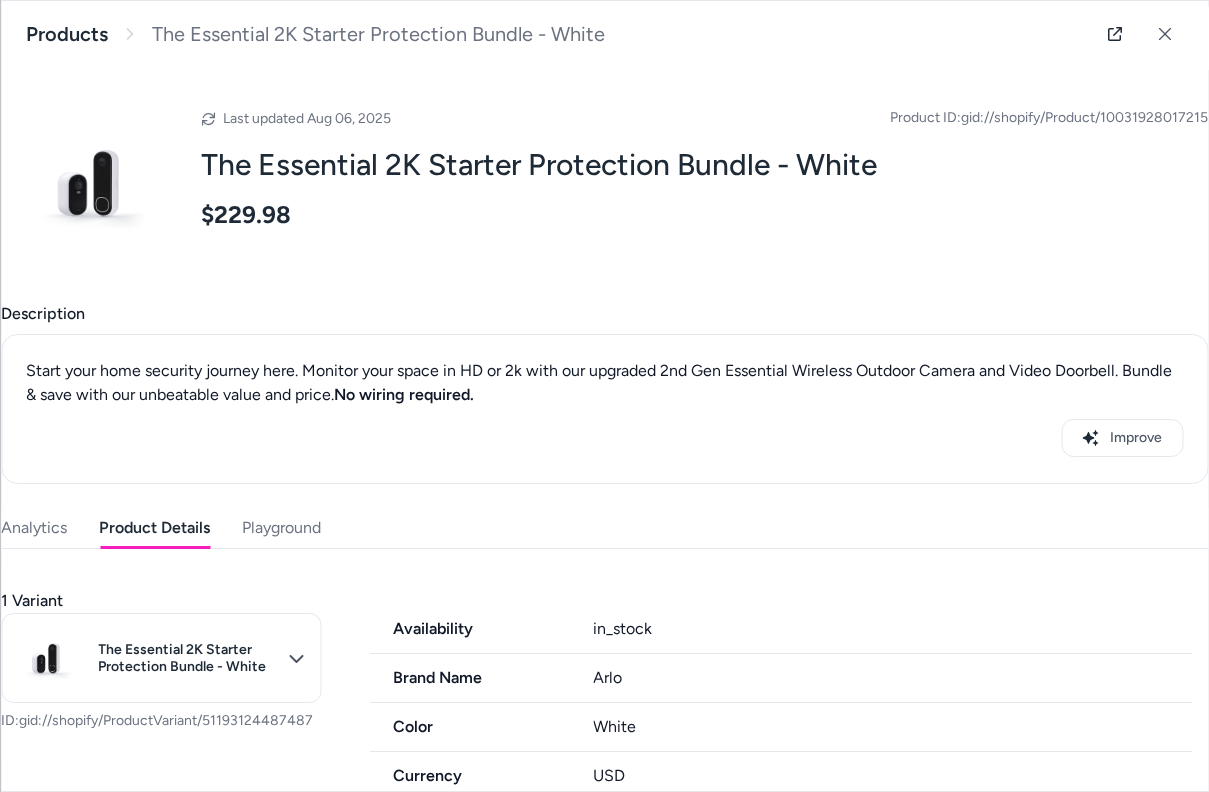 scroll, scrollTop: 0, scrollLeft: 0, axis: both 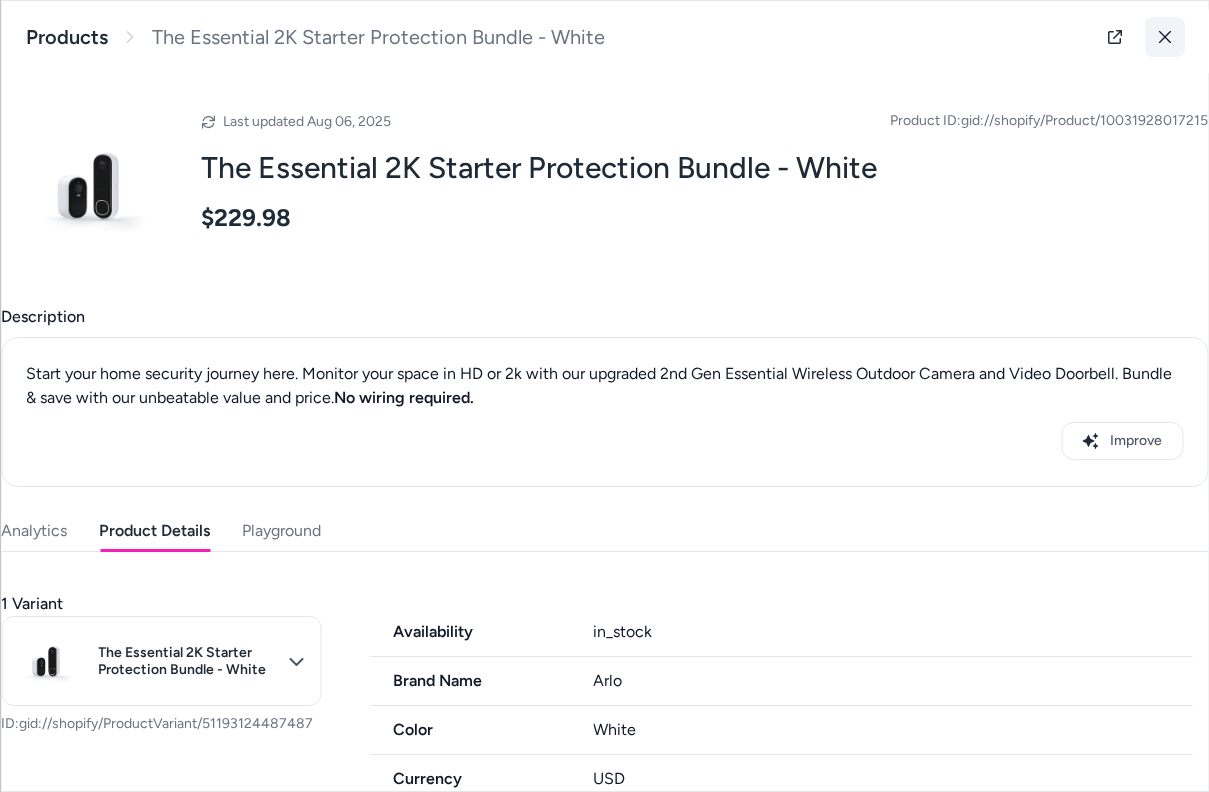click at bounding box center [1164, 37] 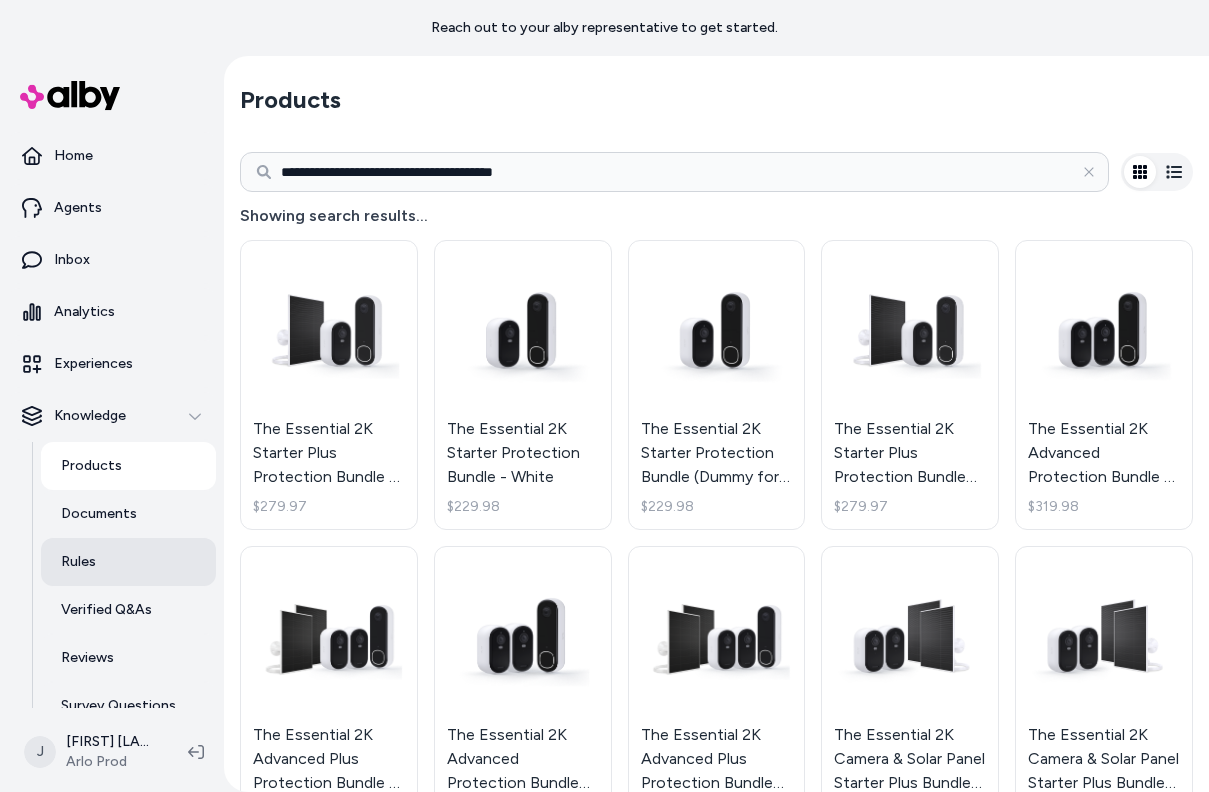 click on "Rules" at bounding box center [128, 562] 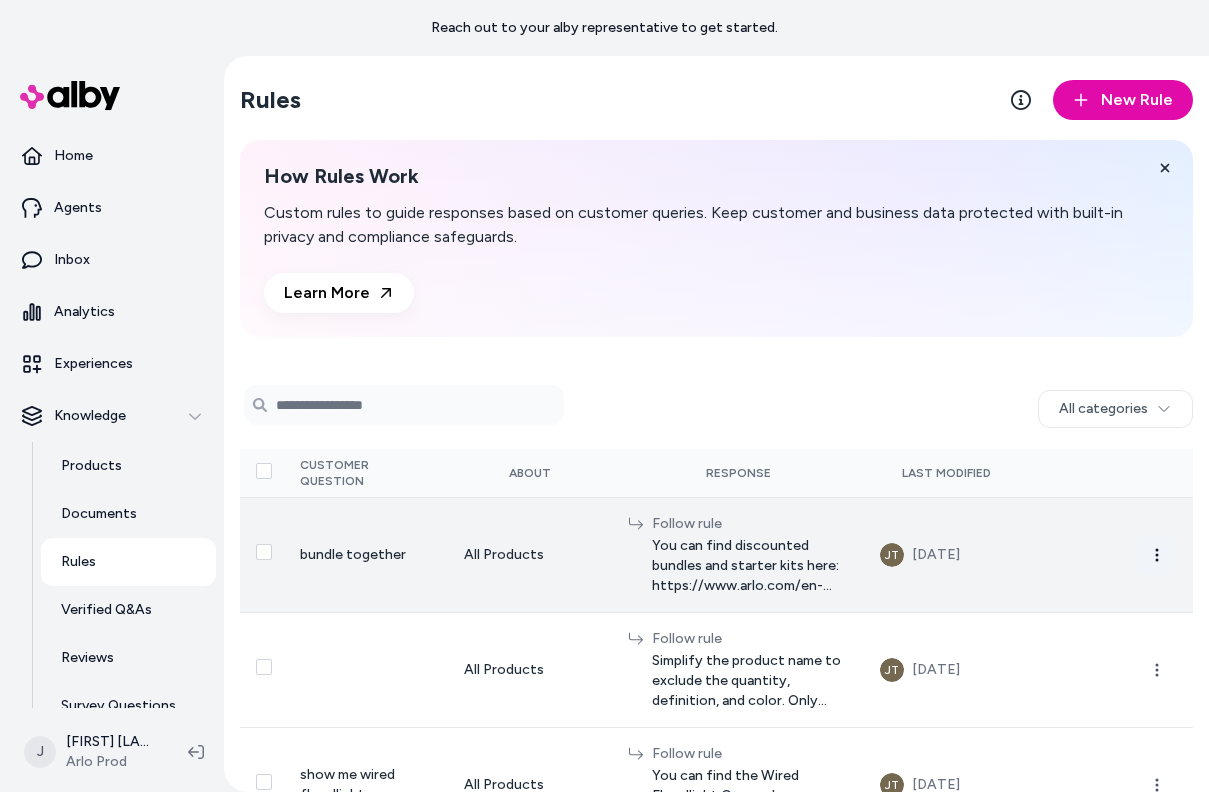 click 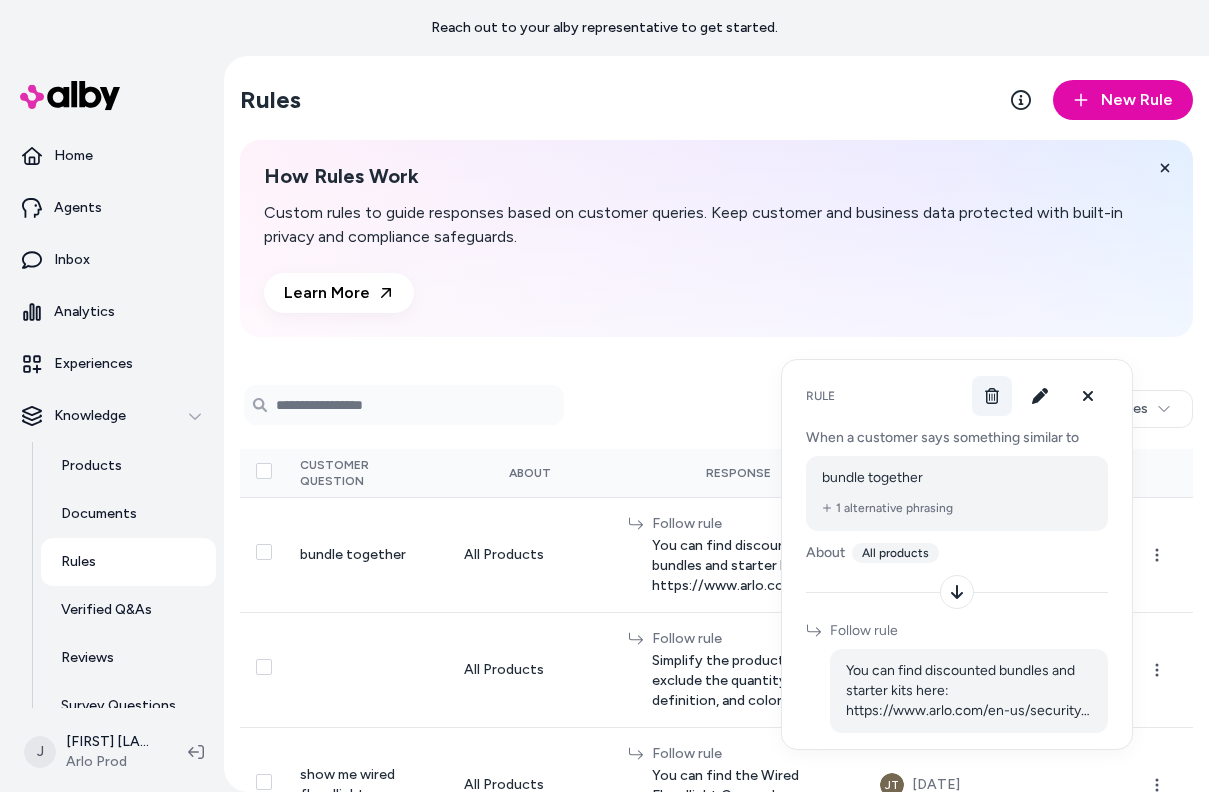 click at bounding box center (992, 396) 